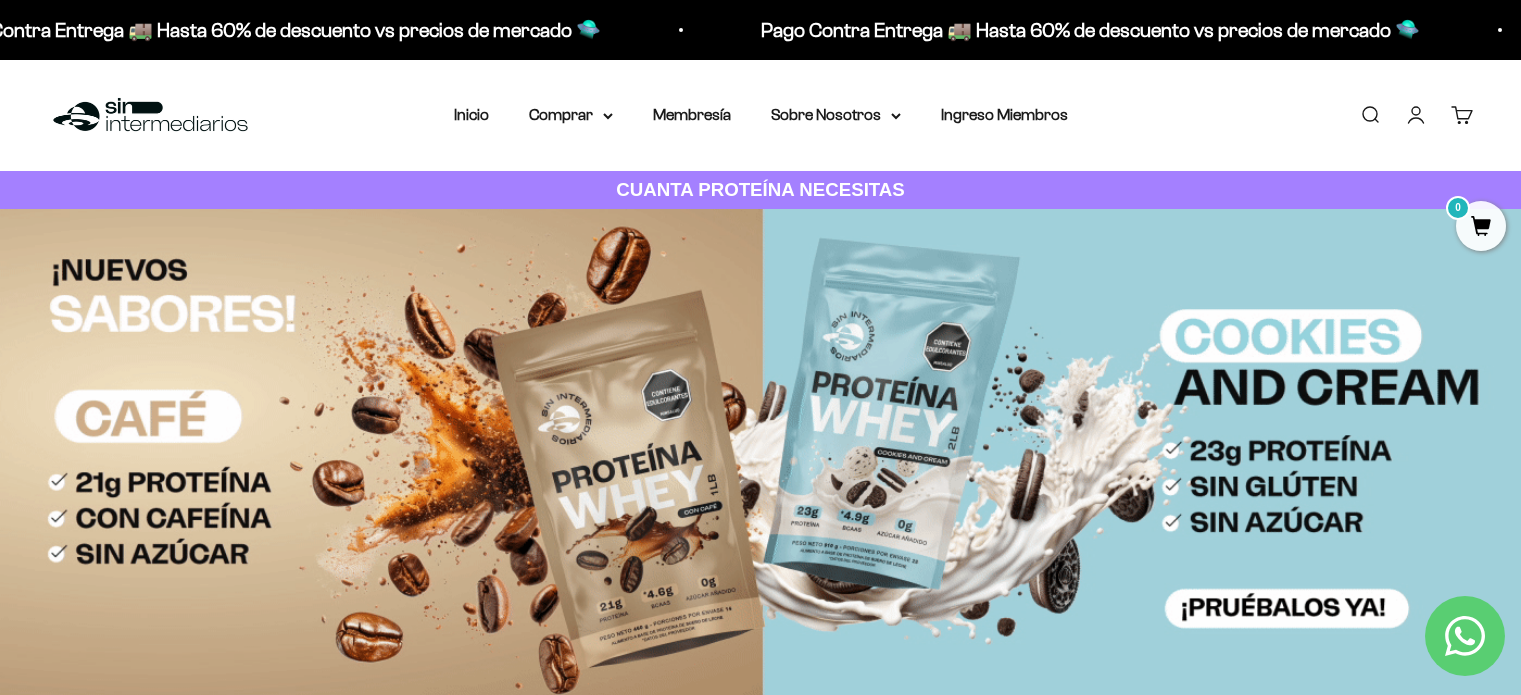 scroll, scrollTop: 0, scrollLeft: 0, axis: both 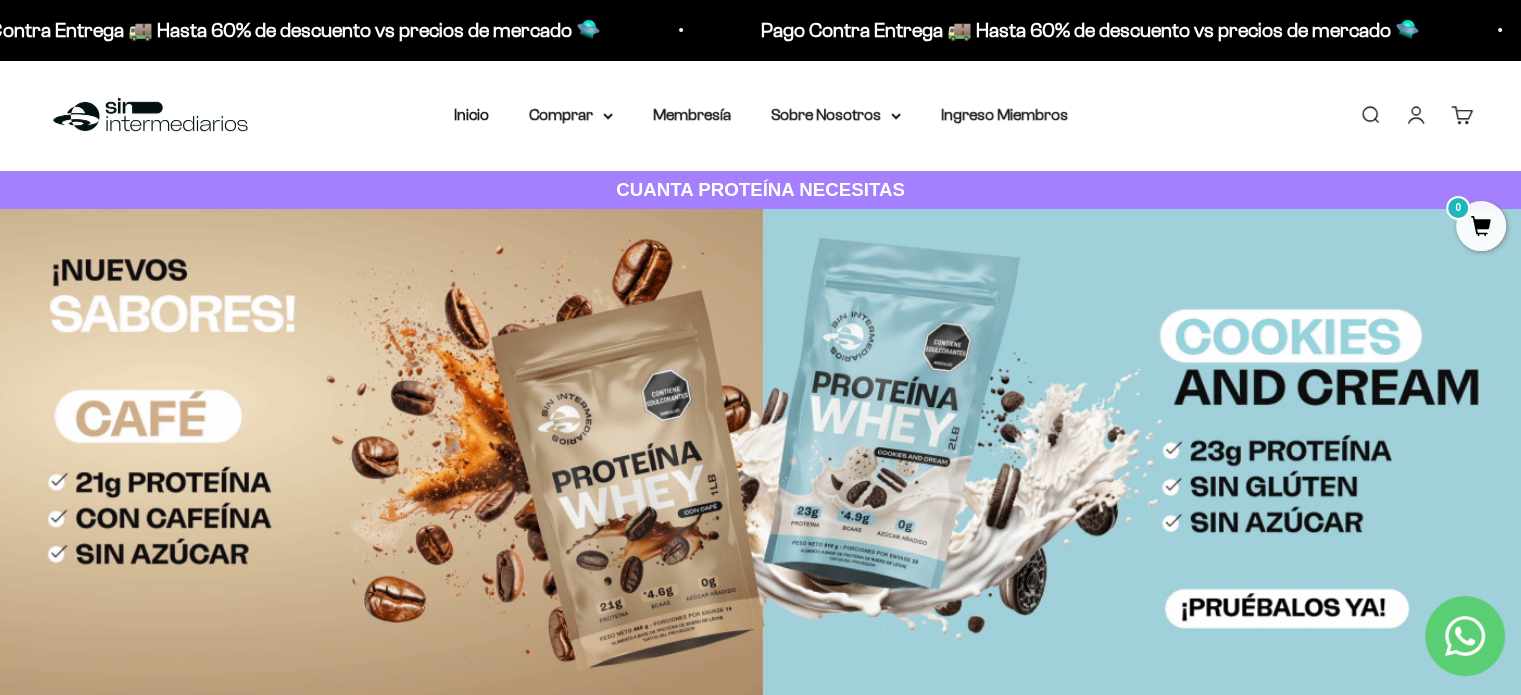 click on "Iniciar sesión" at bounding box center [1416, 115] 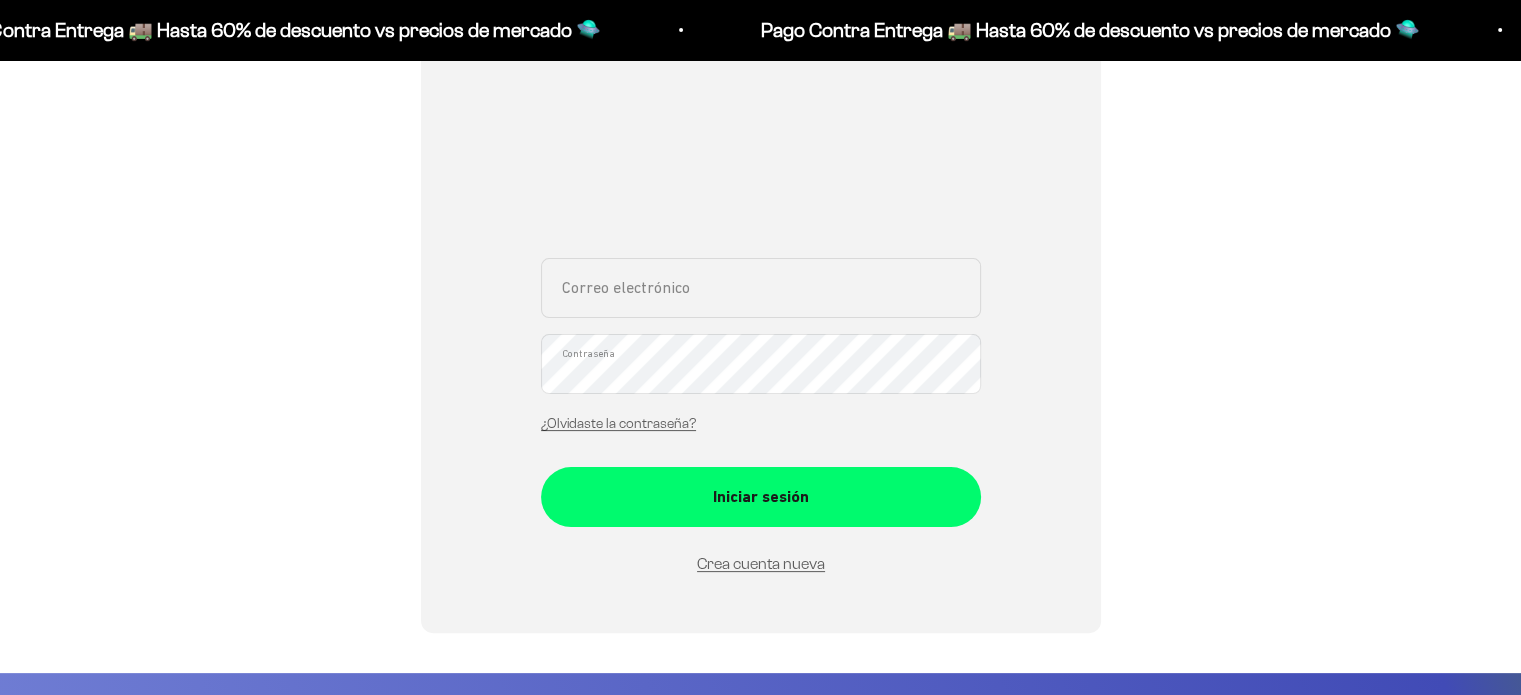 scroll, scrollTop: 333, scrollLeft: 0, axis: vertical 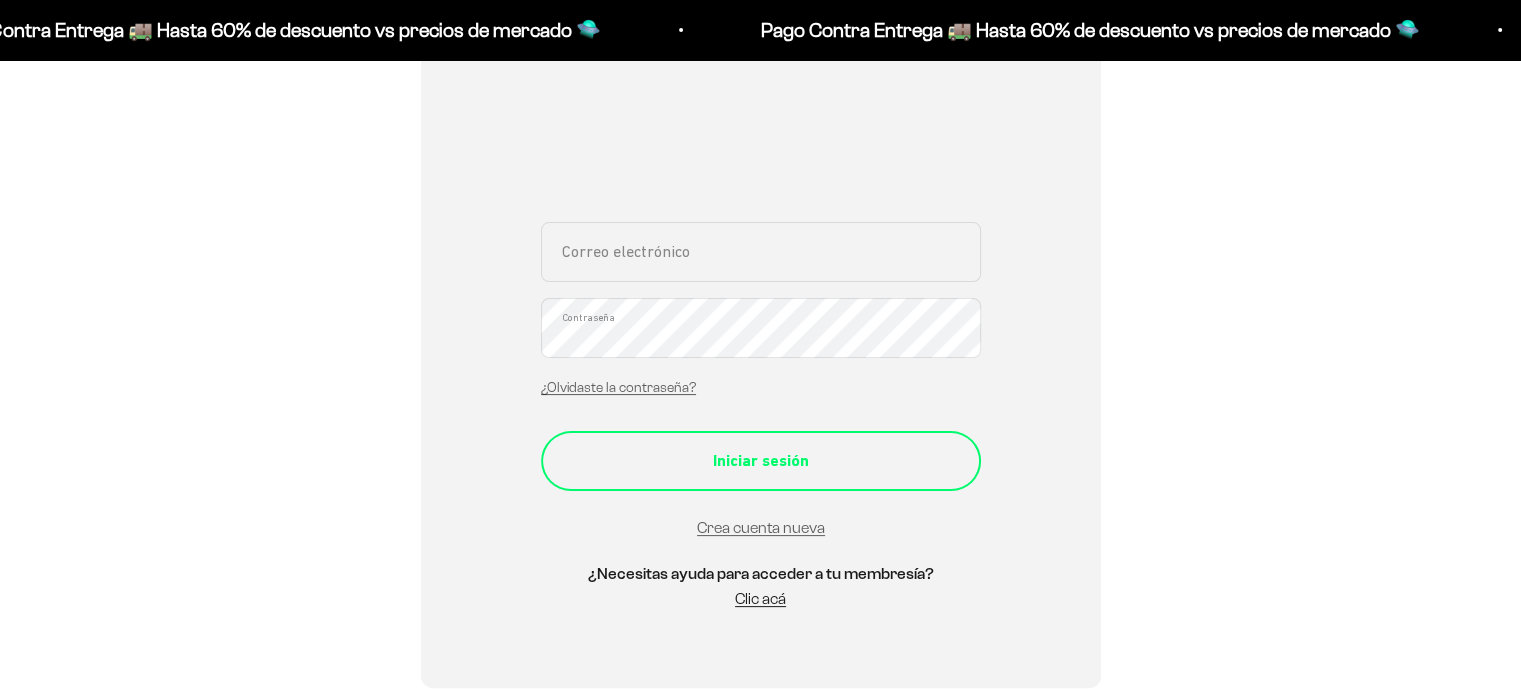 type on "[EMAIL_ADDRESS][DOMAIN_NAME]" 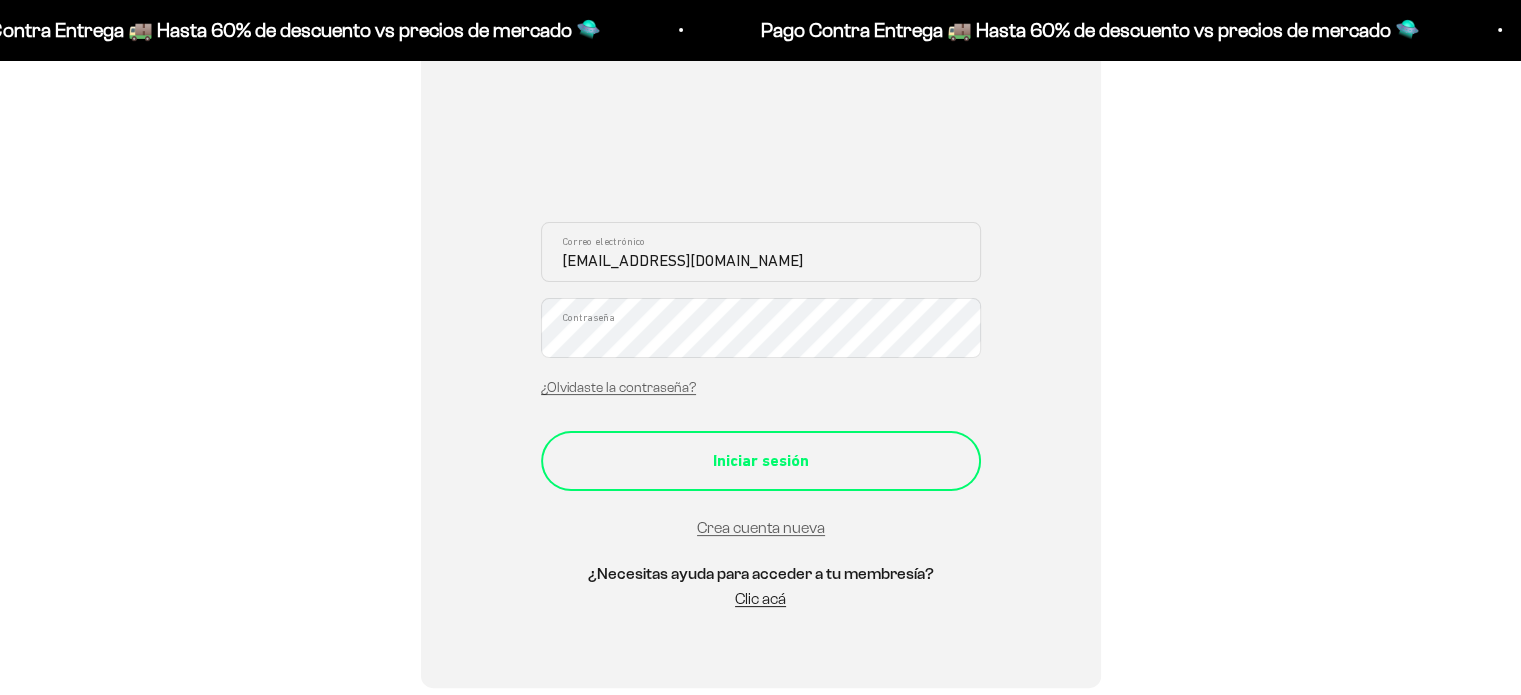 click on "Iniciar sesión" at bounding box center [761, 461] 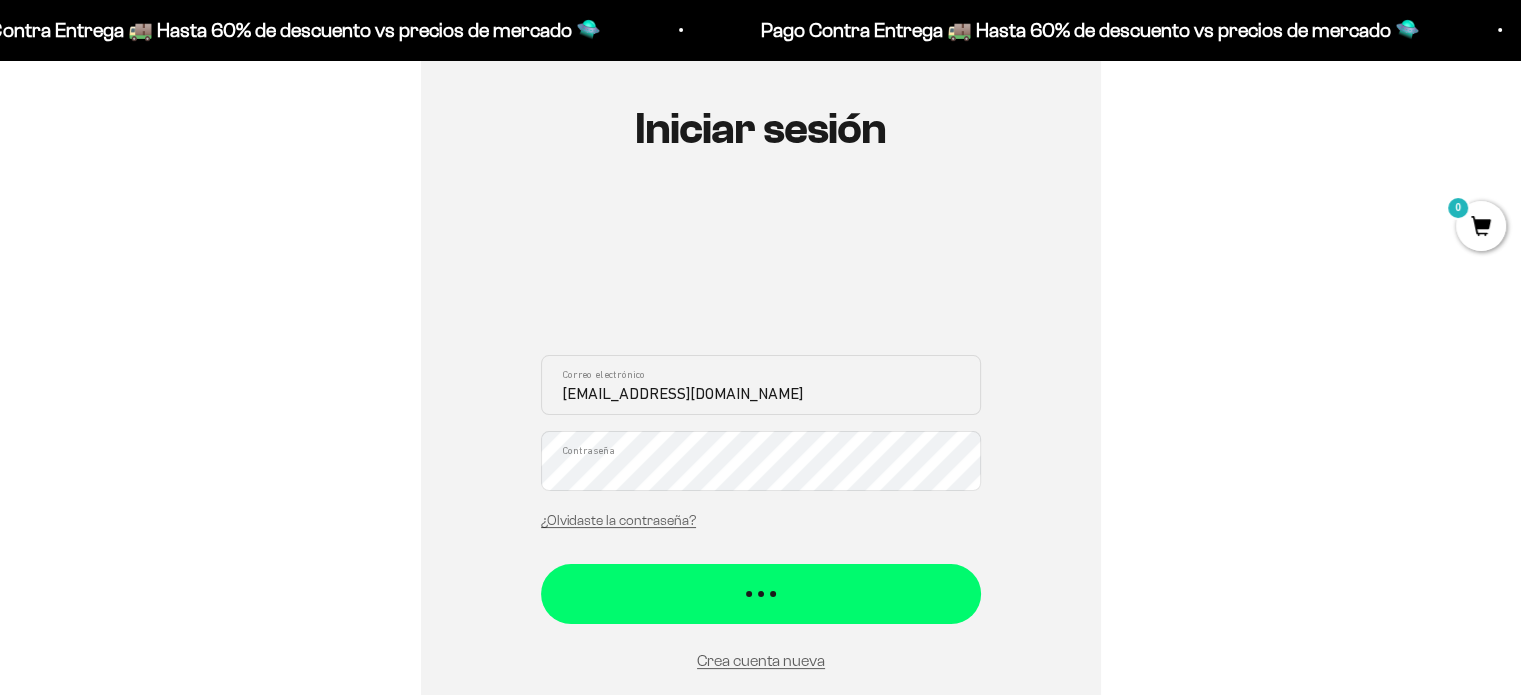 scroll, scrollTop: 0, scrollLeft: 0, axis: both 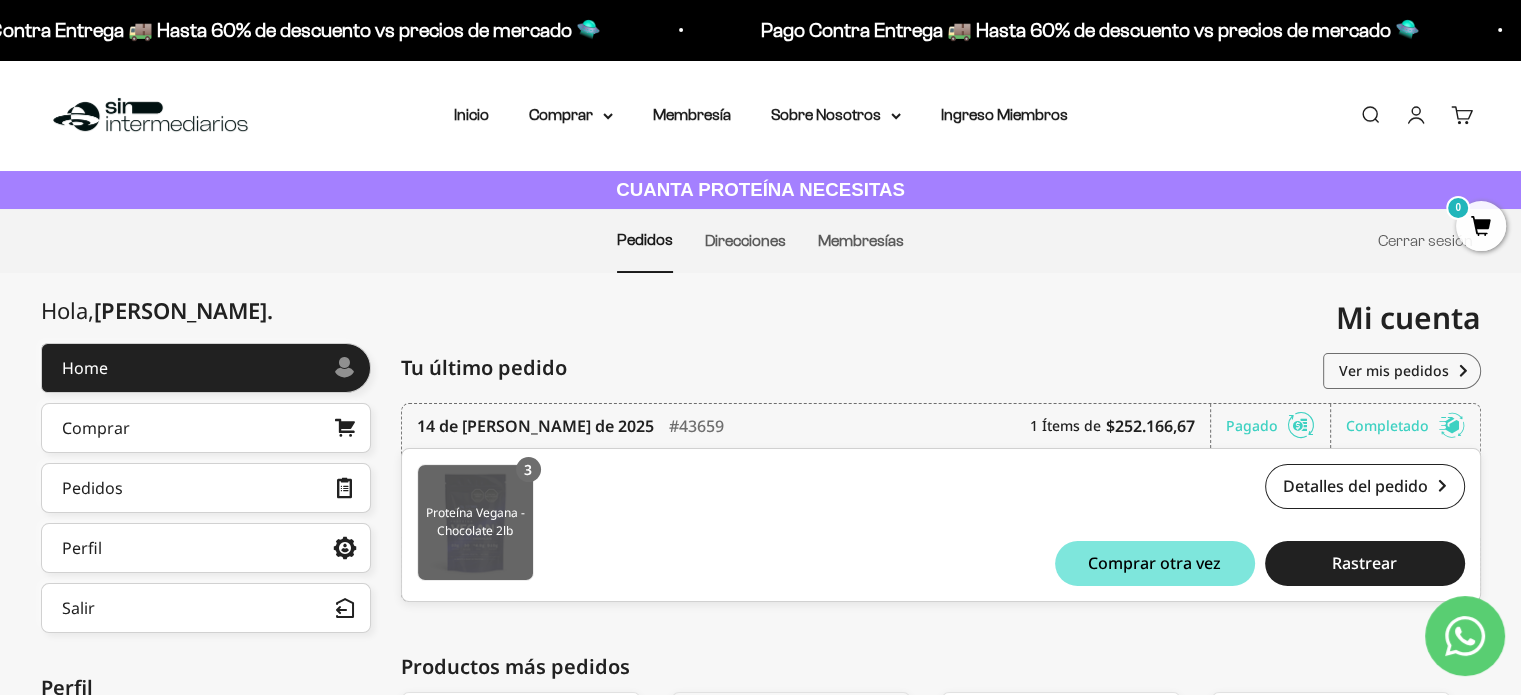 click at bounding box center (475, 522) 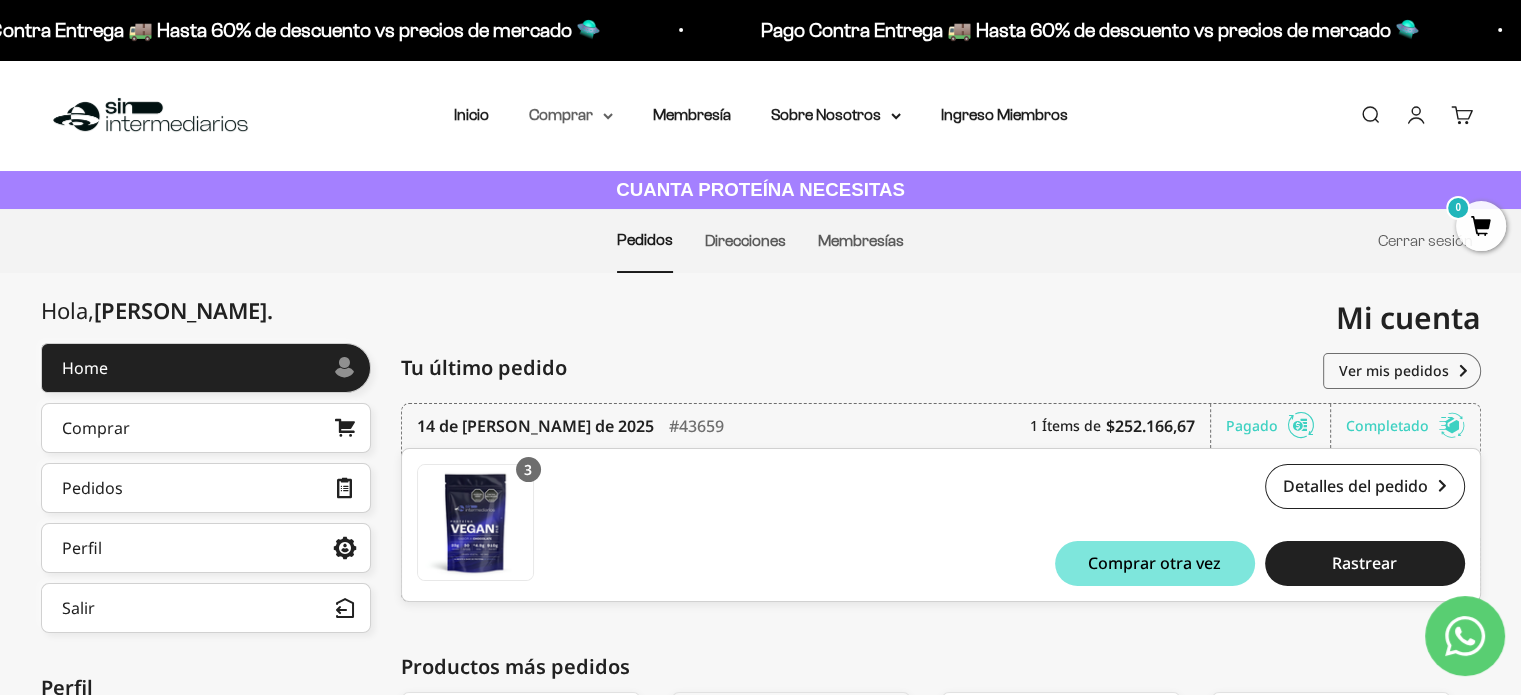 click on "Comprar" at bounding box center (571, 115) 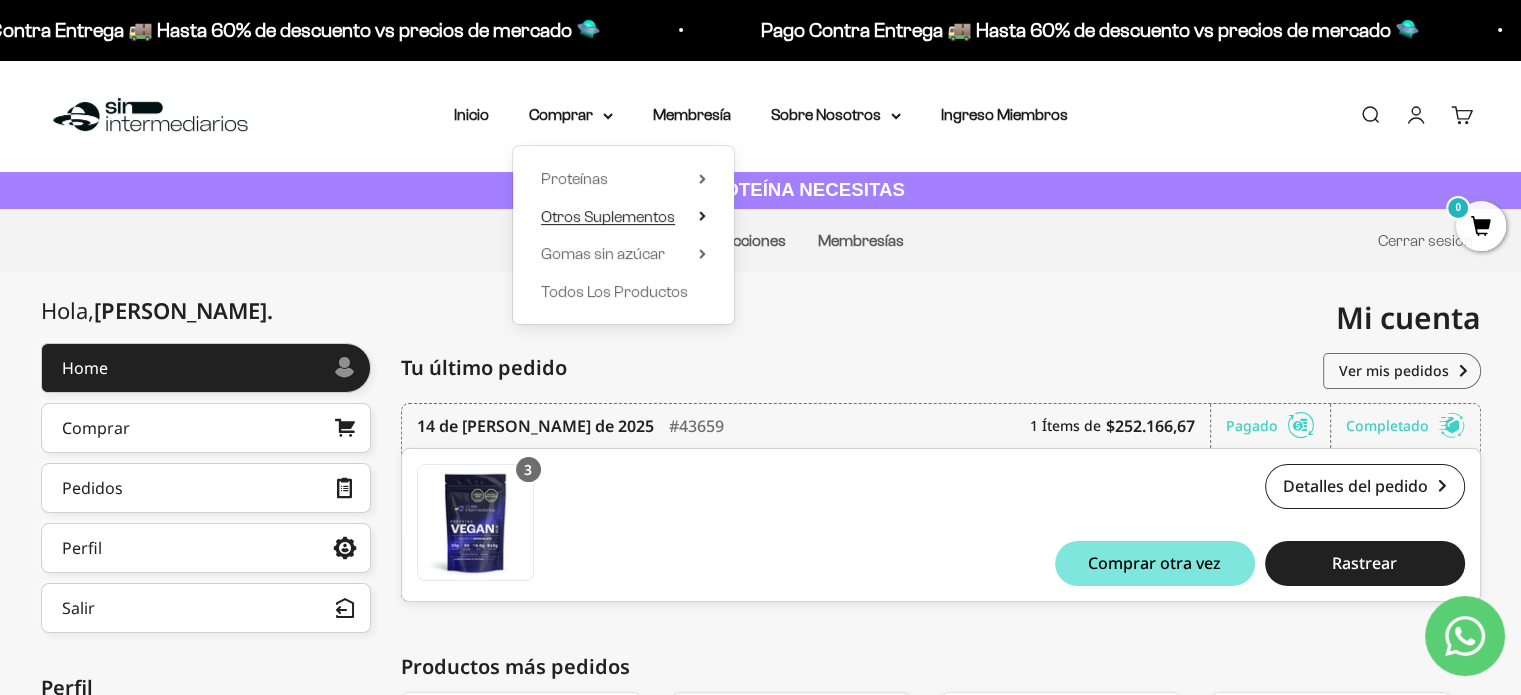 click on "Otros Suplementos" at bounding box center (623, 217) 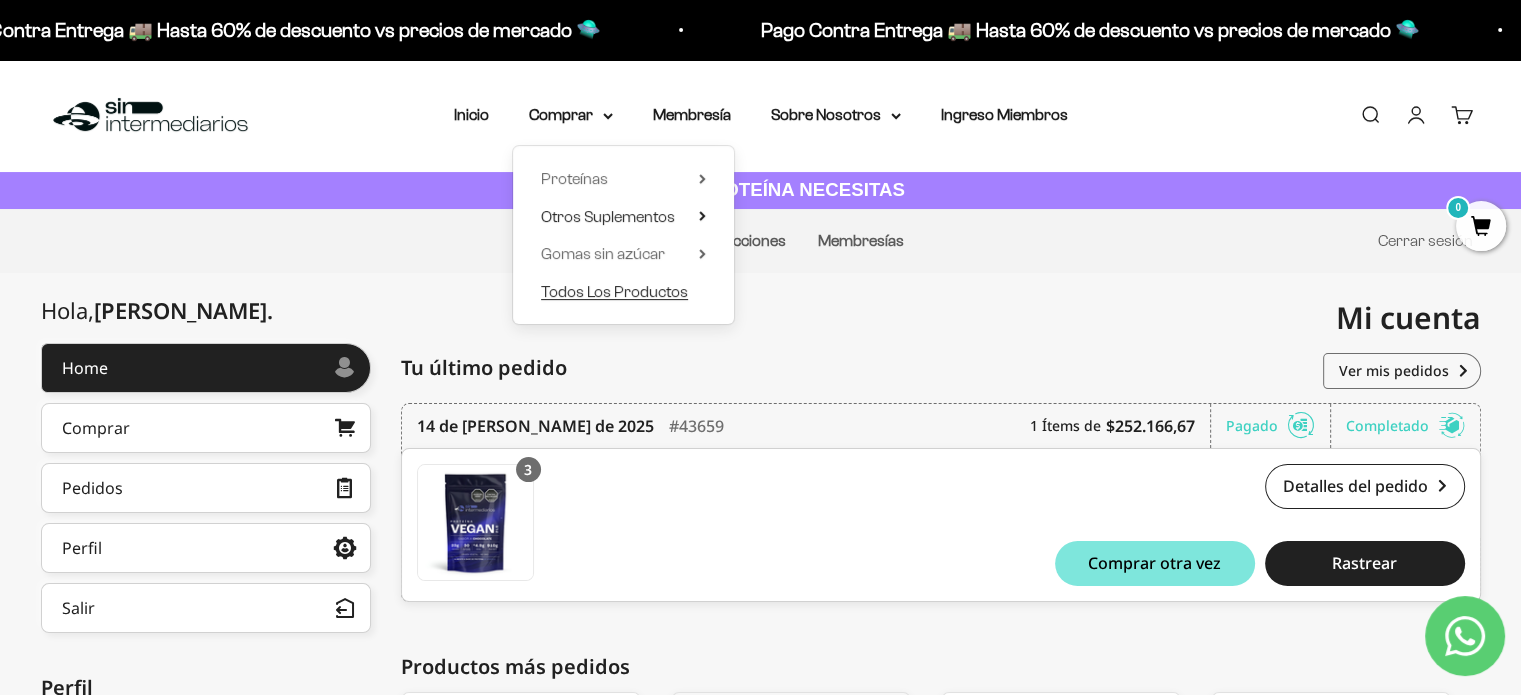 click on "Todos Los Productos" at bounding box center [614, 291] 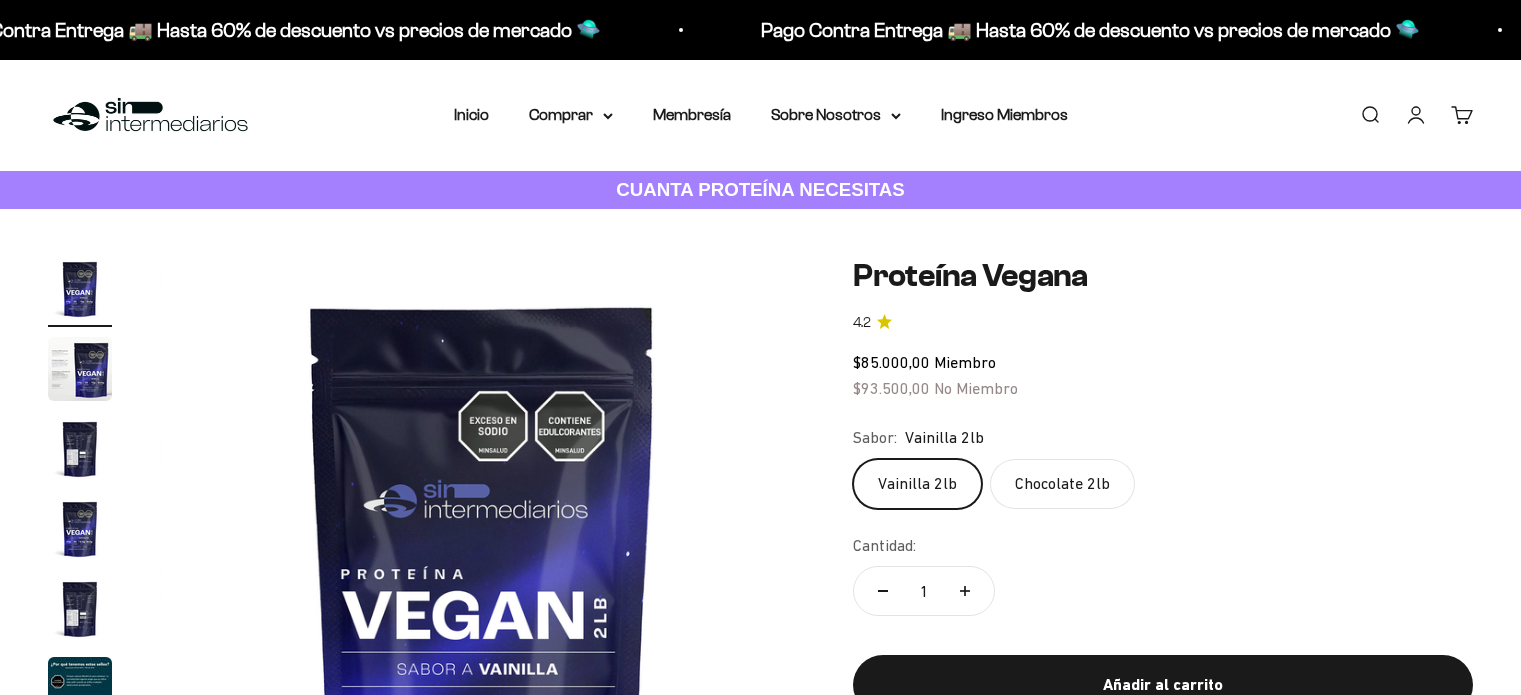 scroll, scrollTop: 0, scrollLeft: 0, axis: both 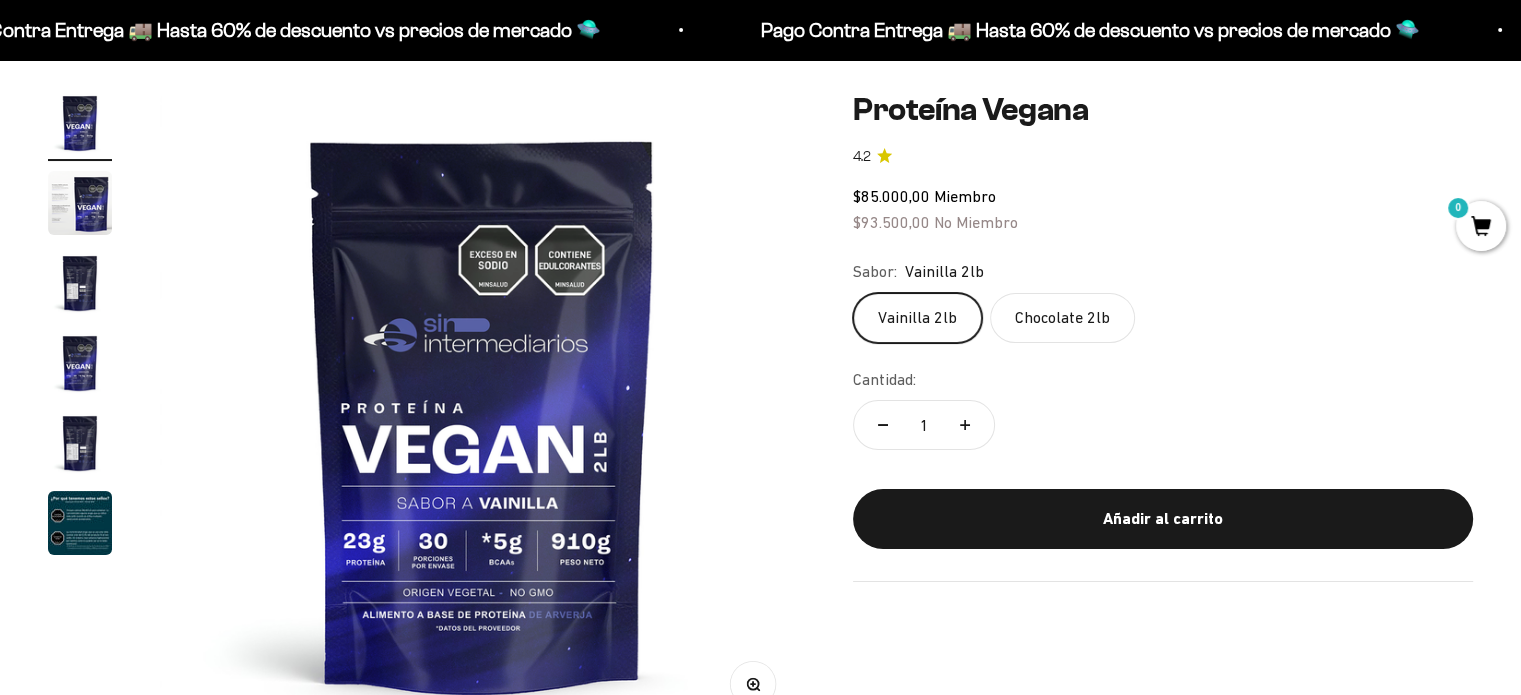 click 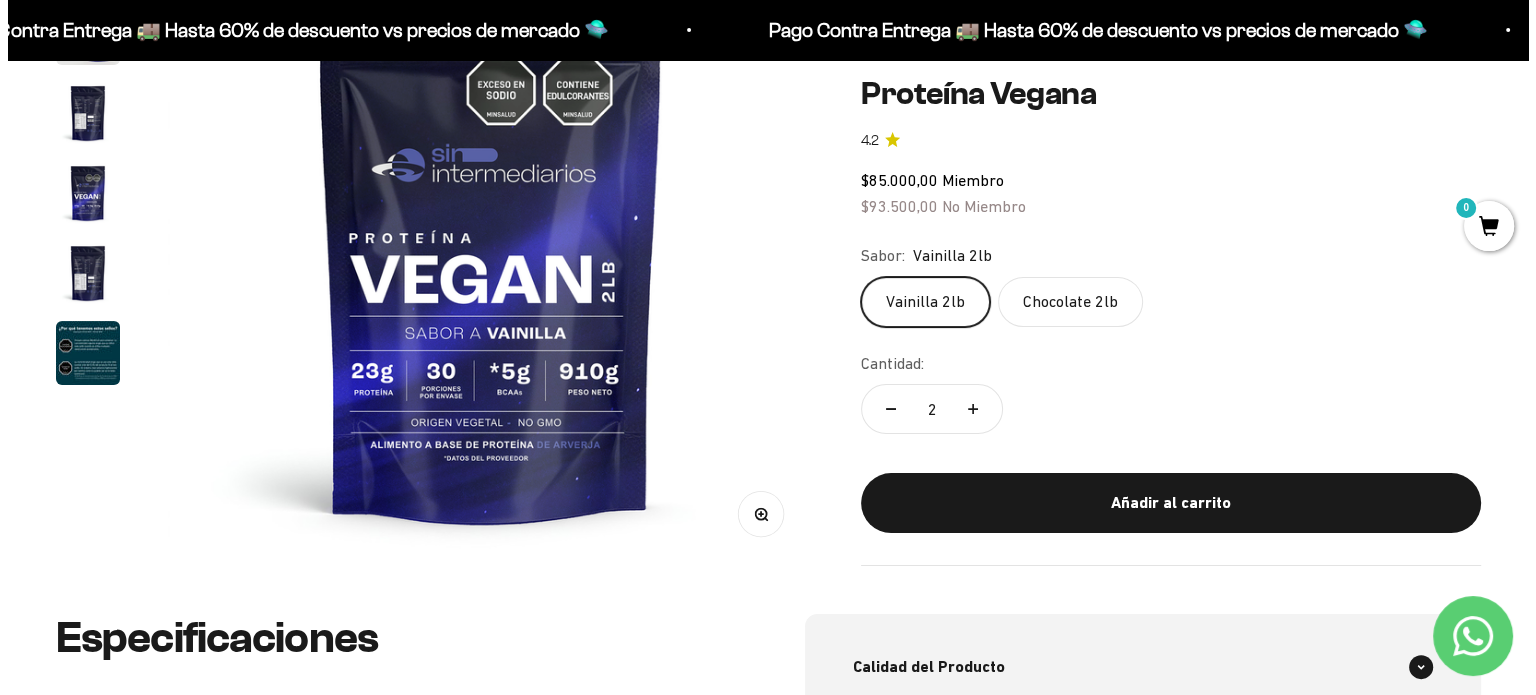 scroll, scrollTop: 333, scrollLeft: 0, axis: vertical 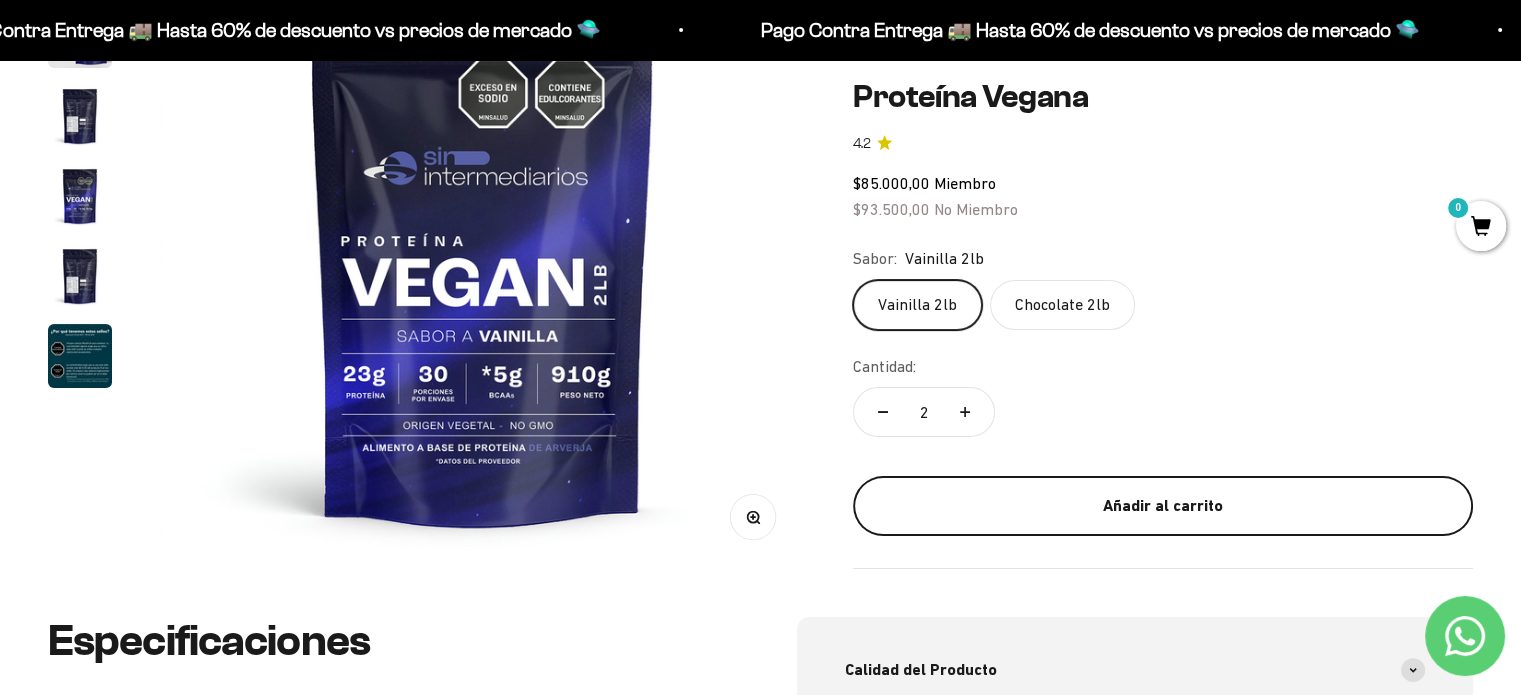 click on "Añadir al carrito" at bounding box center [1163, 506] 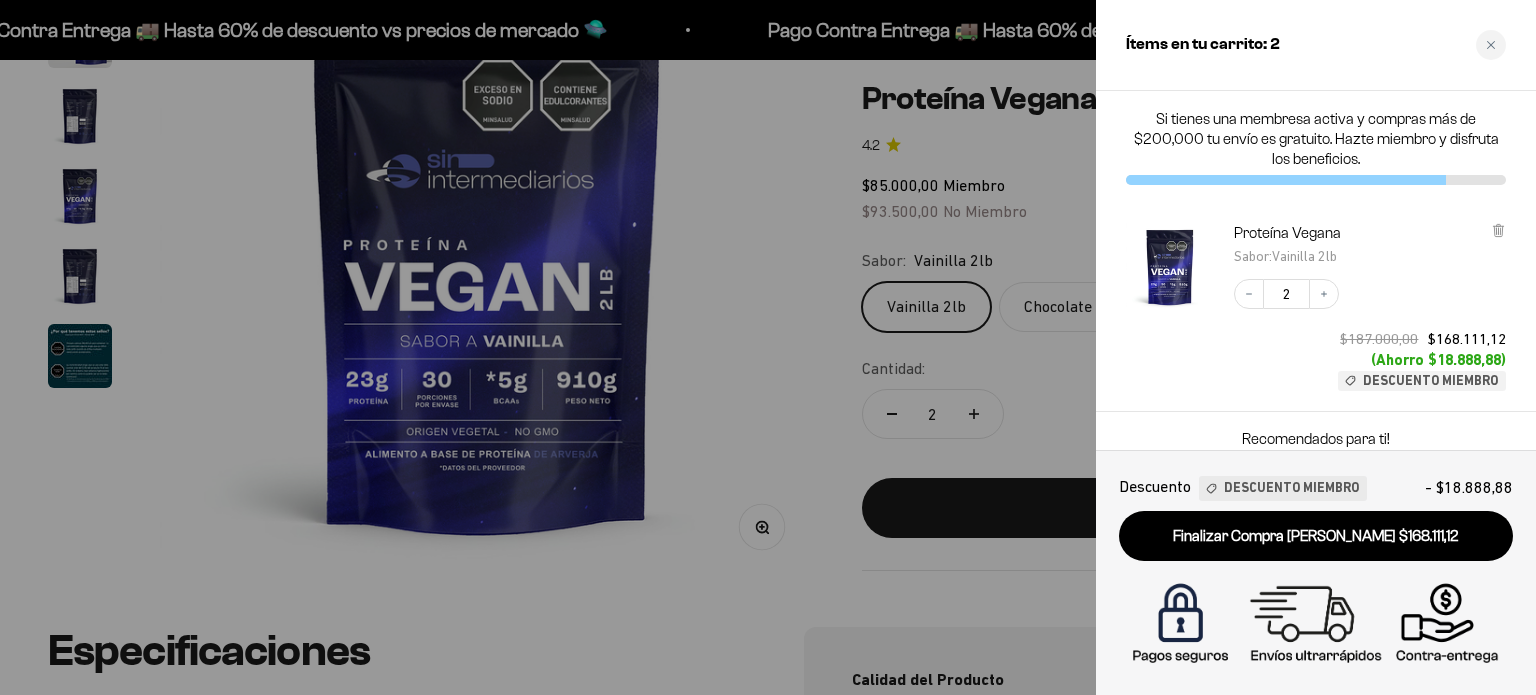 drag, startPoint x: 1500, startPoint y: 43, endPoint x: 1392, endPoint y: 75, distance: 112.64102 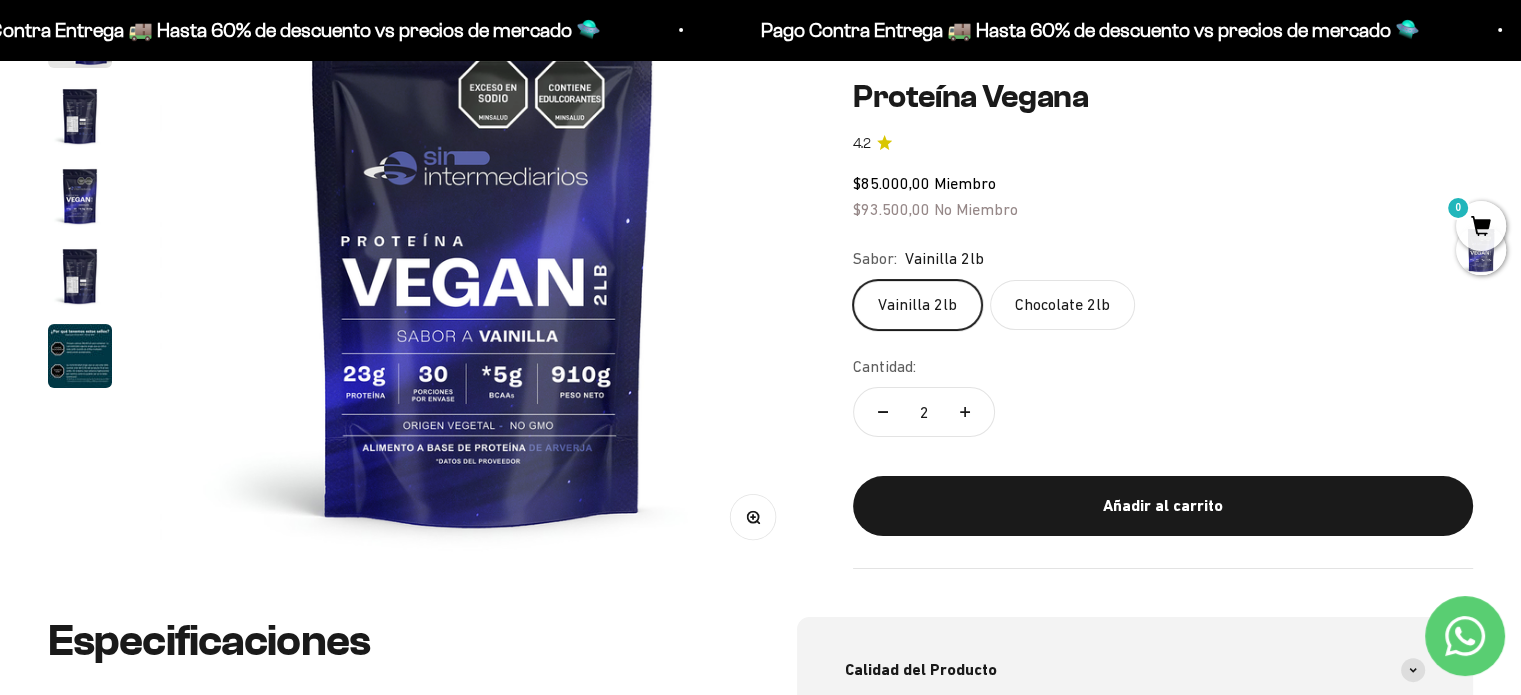click 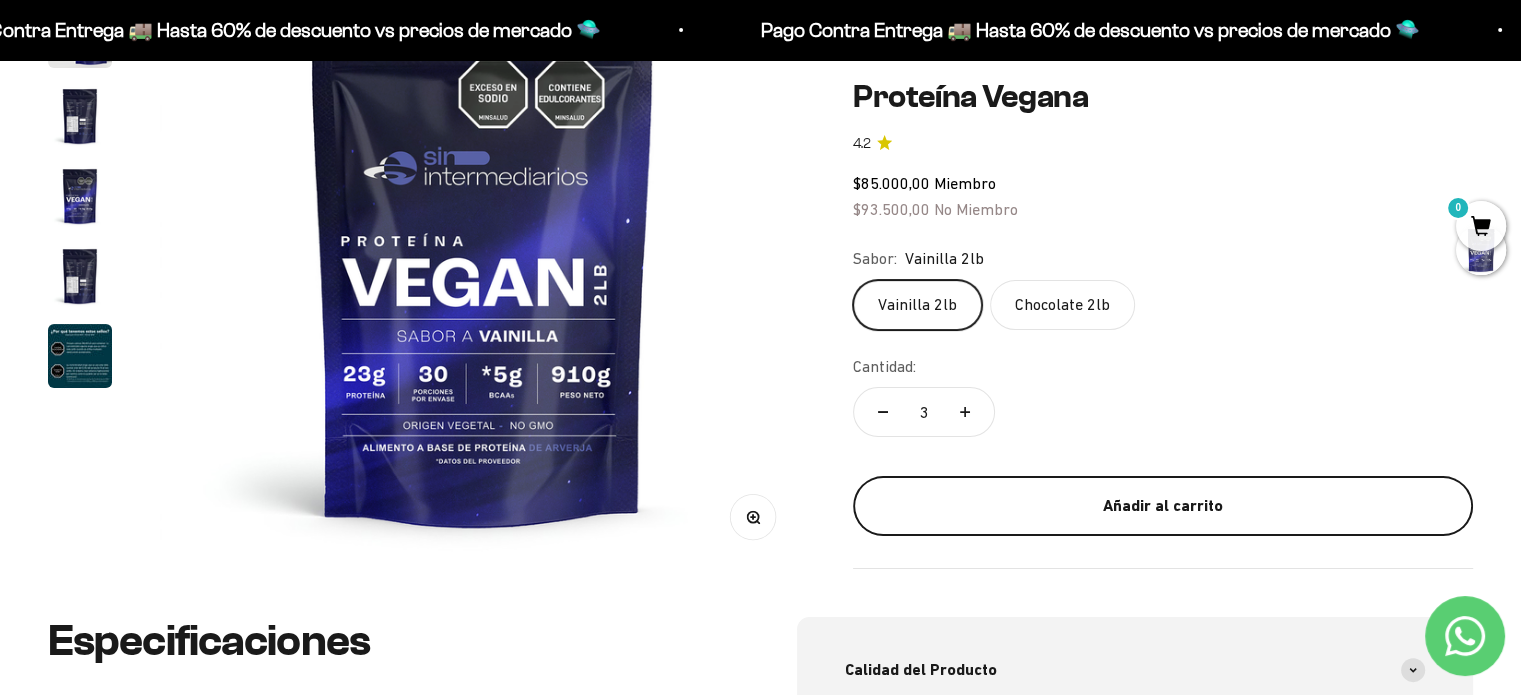 click on "Añadir al carrito" at bounding box center (1163, 506) 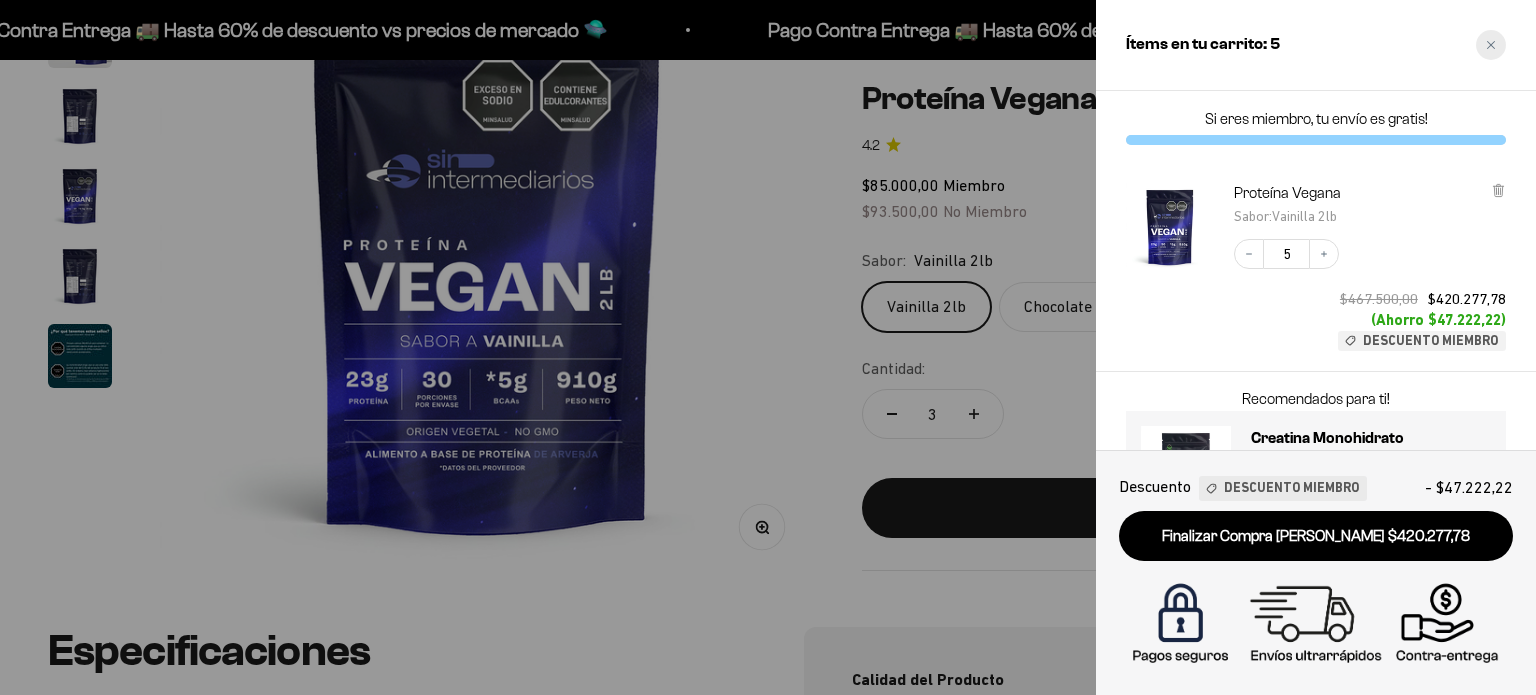 click 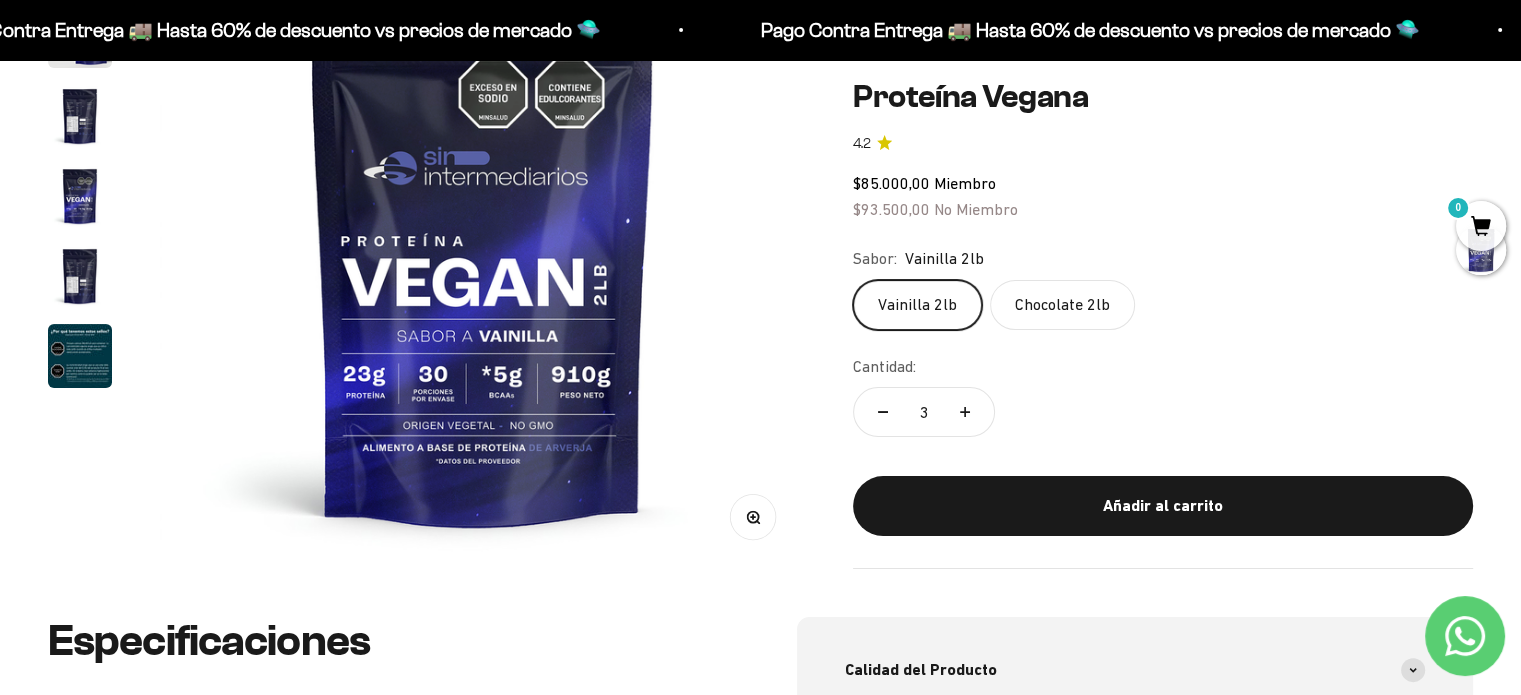 click 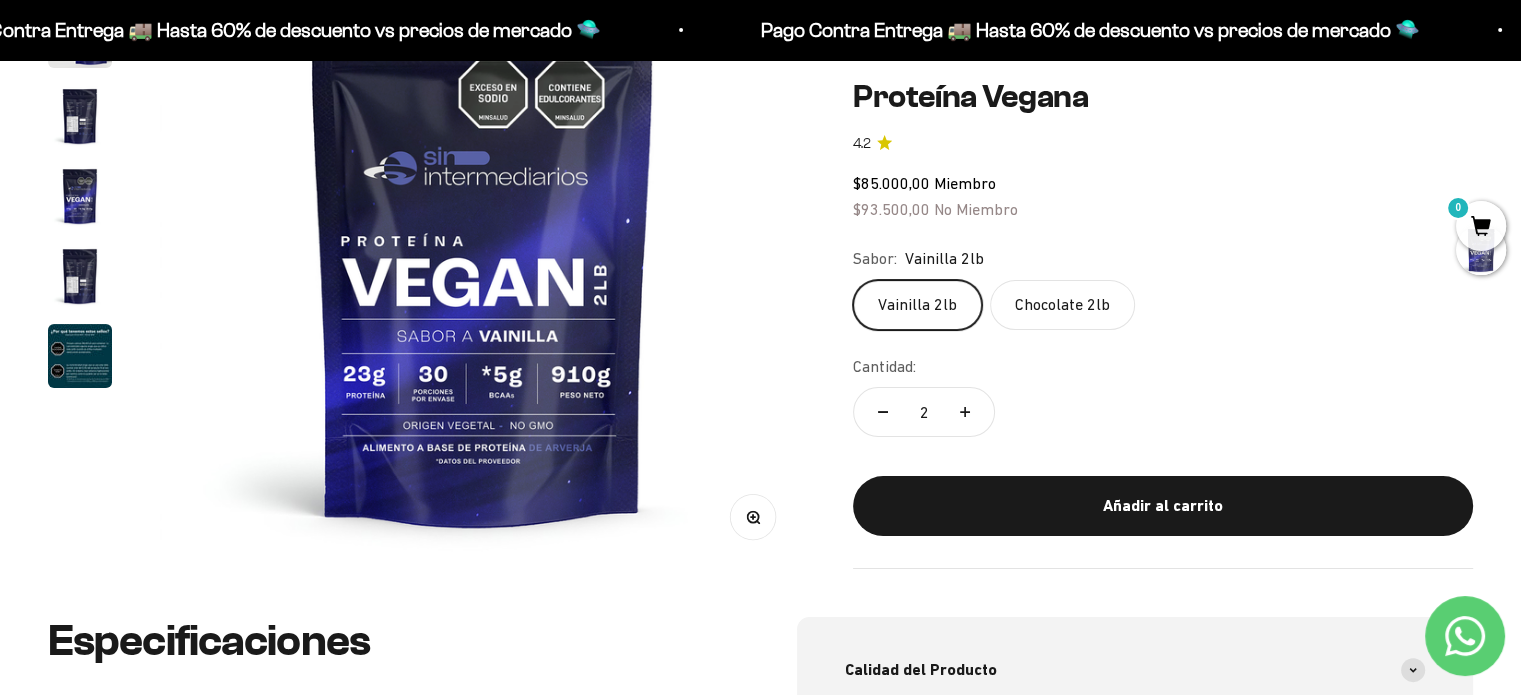 click 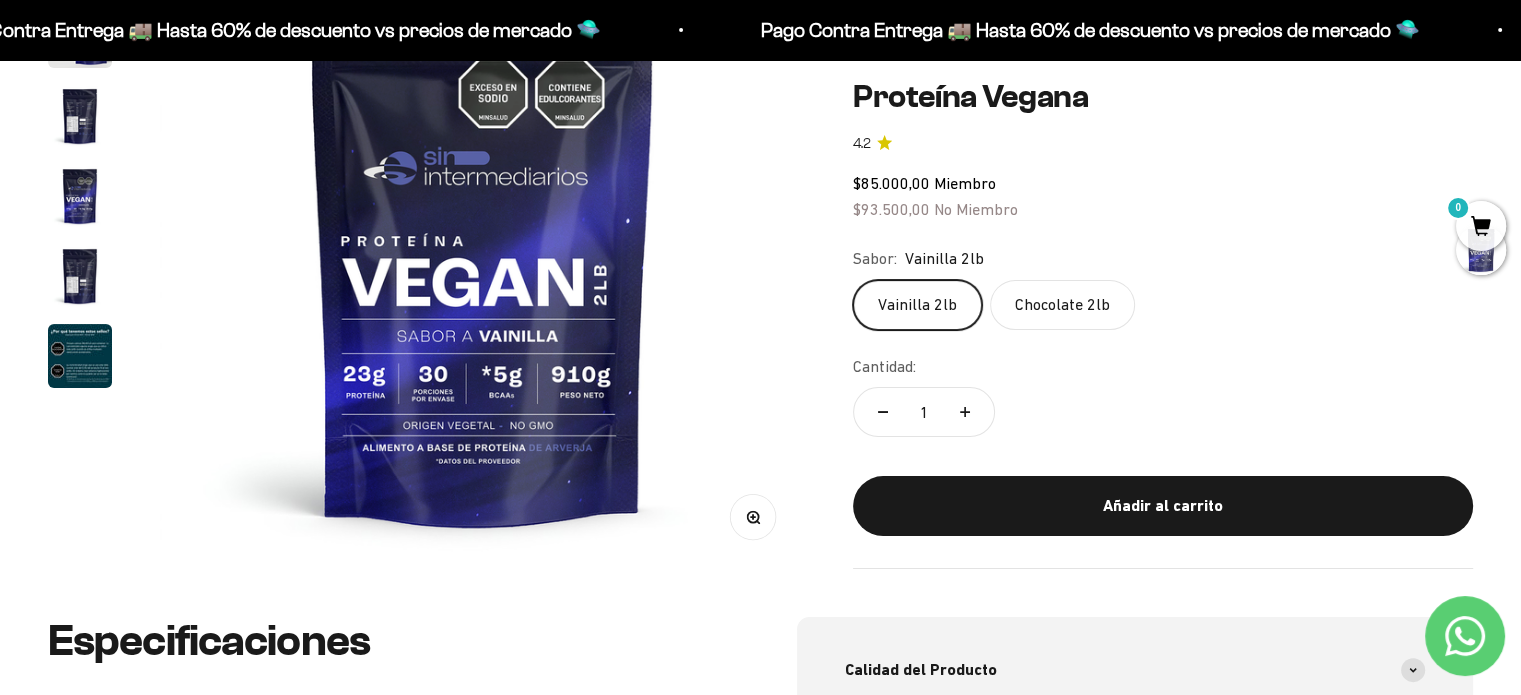 click 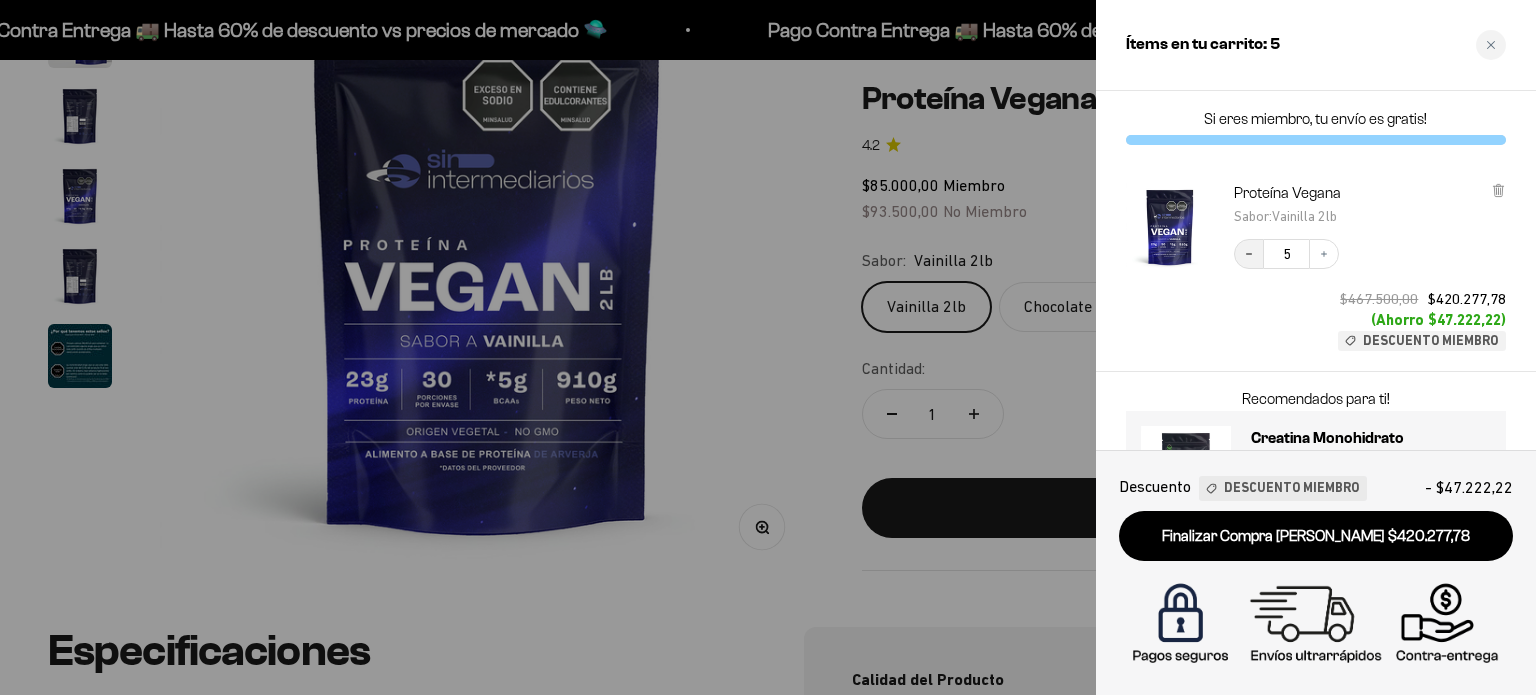 click on "Decrease quantity" at bounding box center [1249, 254] 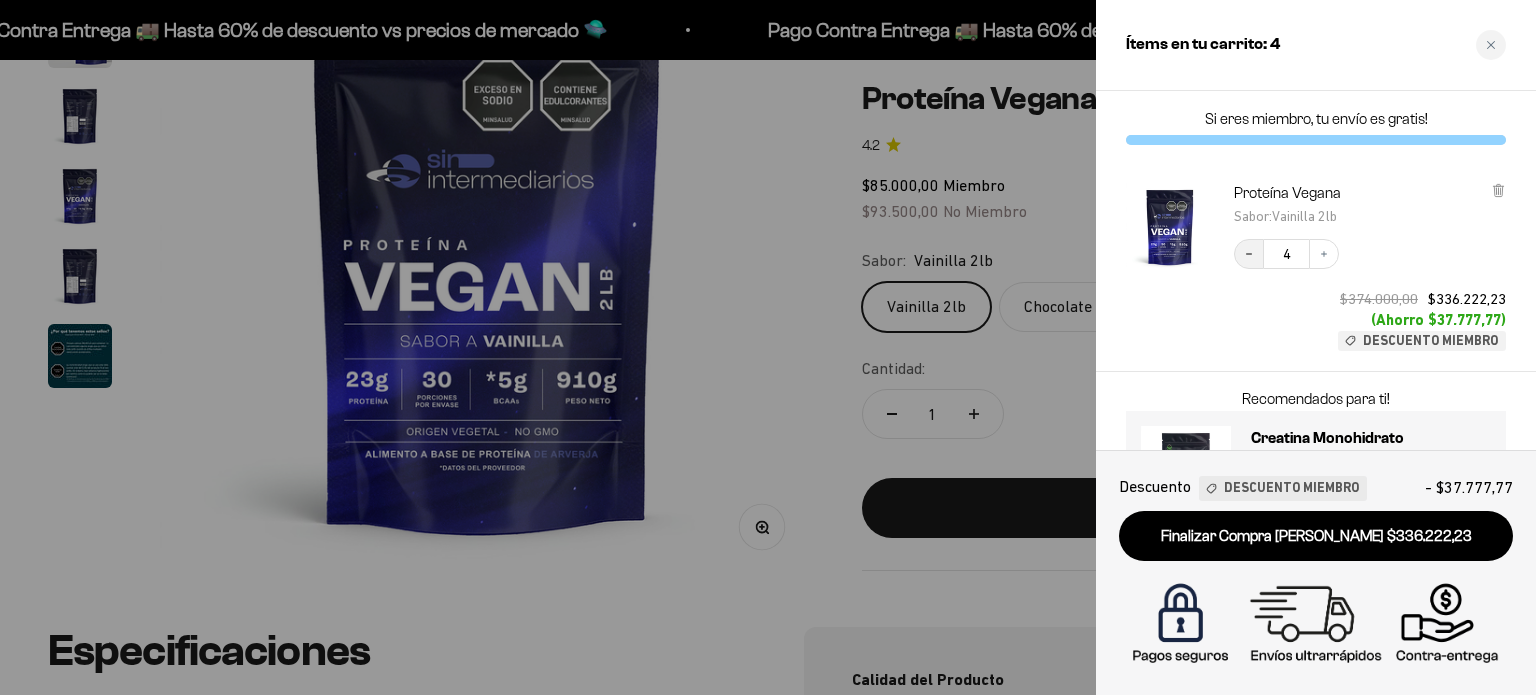 click 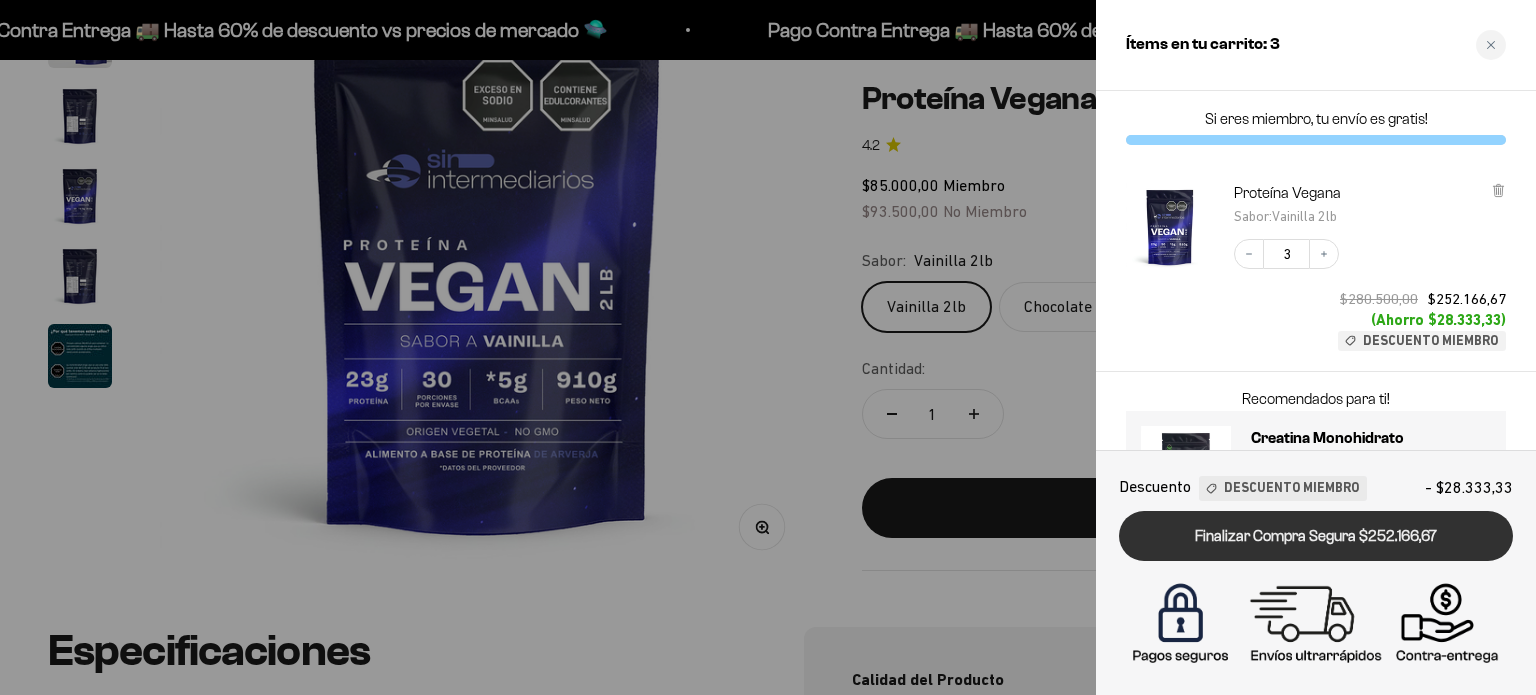click on "Finalizar Compra Segura $252.166,67" at bounding box center (1316, 536) 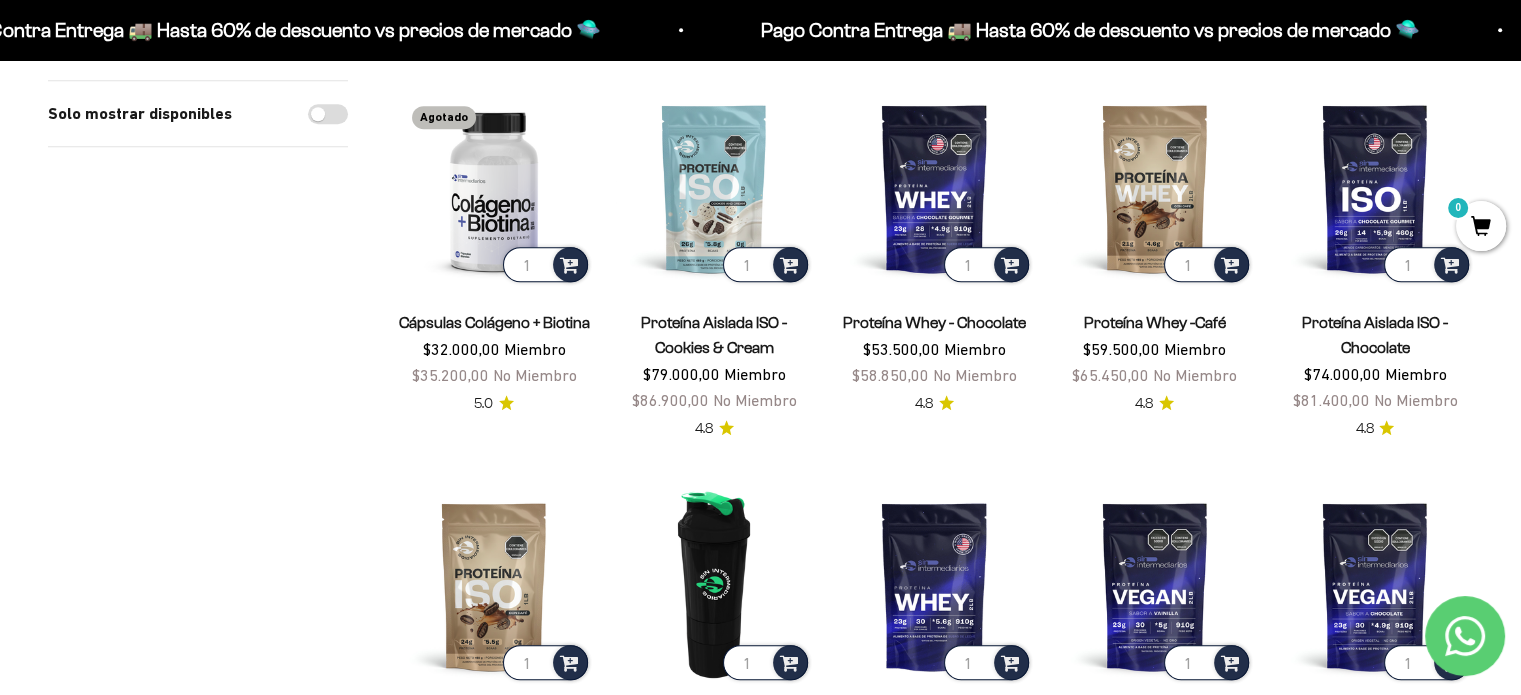 scroll, scrollTop: 1833, scrollLeft: 0, axis: vertical 